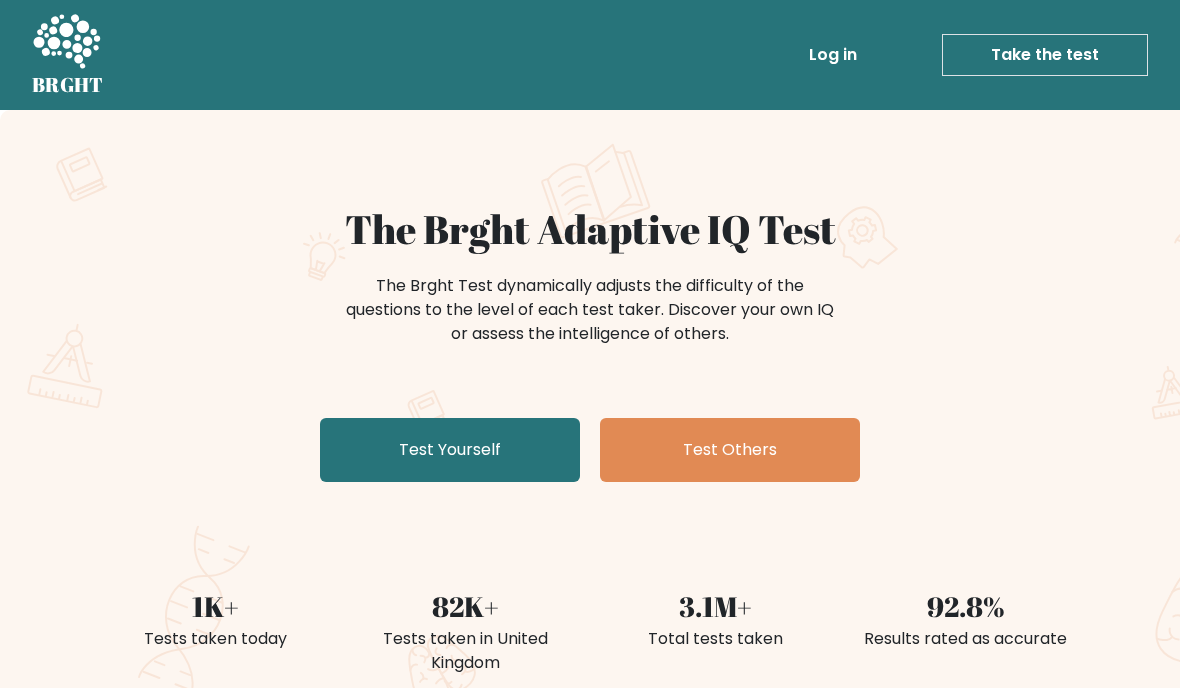 scroll, scrollTop: 0, scrollLeft: 0, axis: both 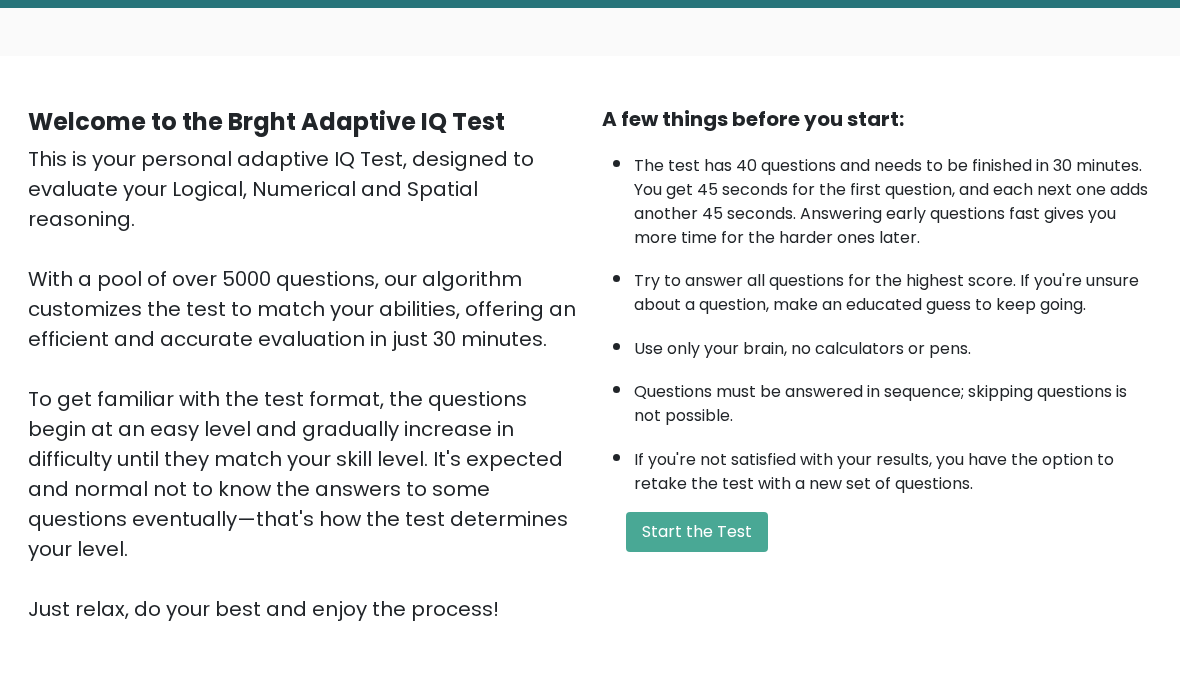 click on "Start the Test" at bounding box center [697, 532] 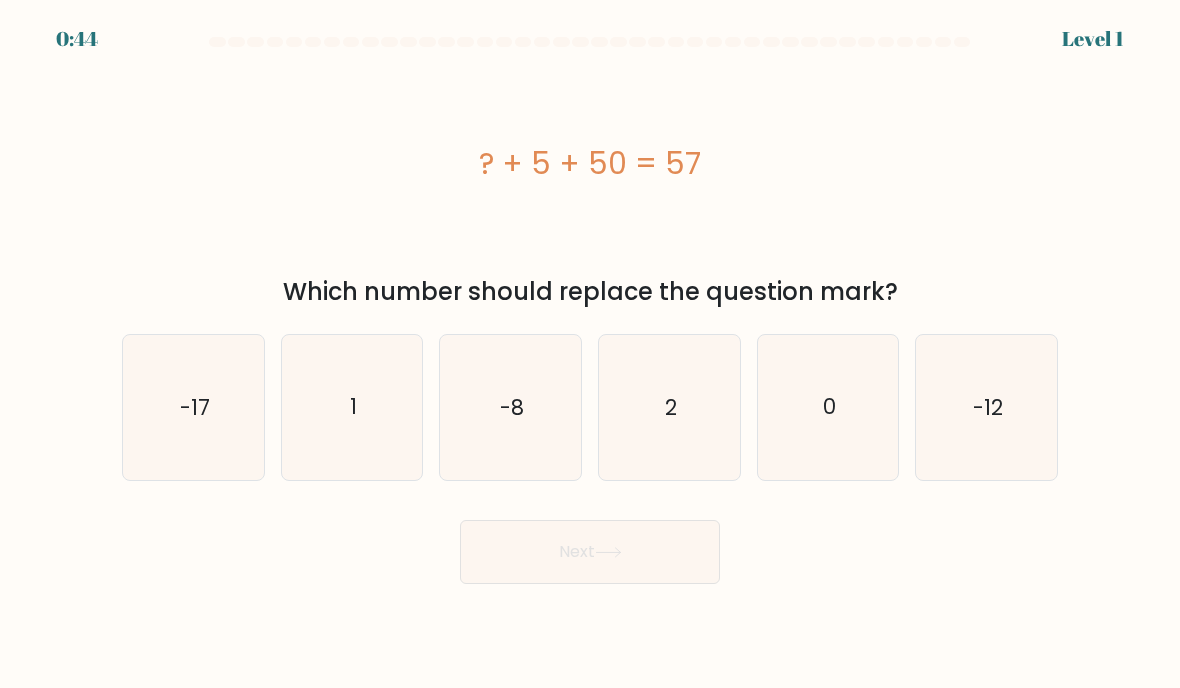 scroll, scrollTop: 0, scrollLeft: 0, axis: both 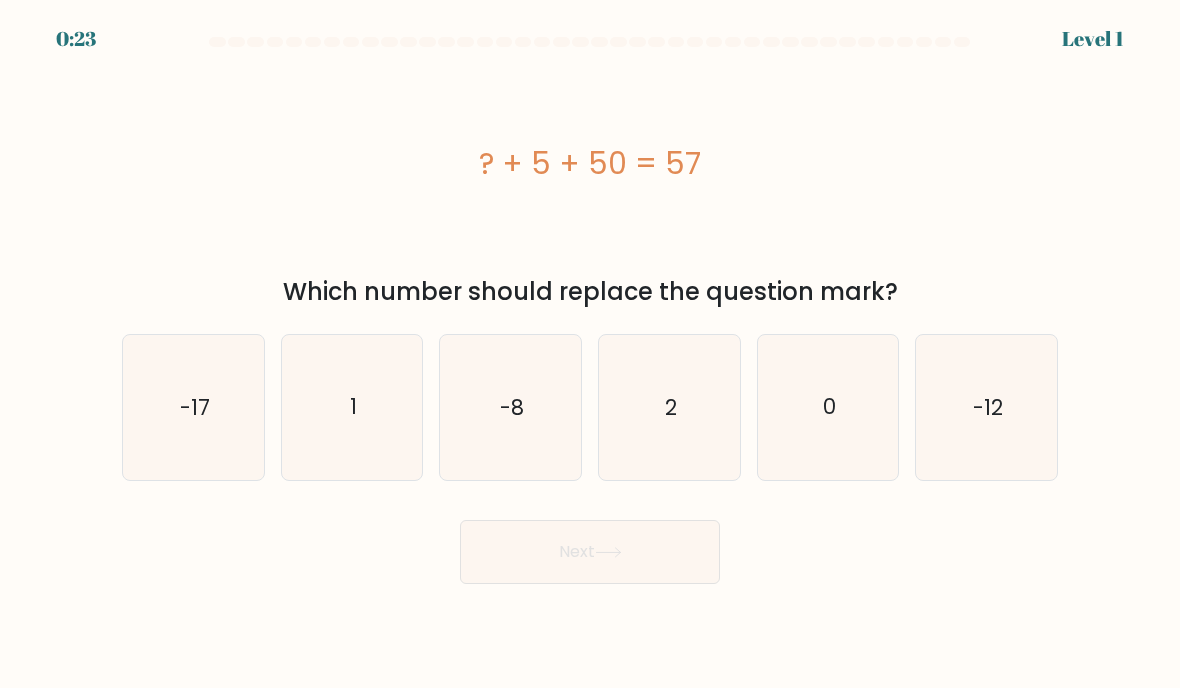 click on "2" 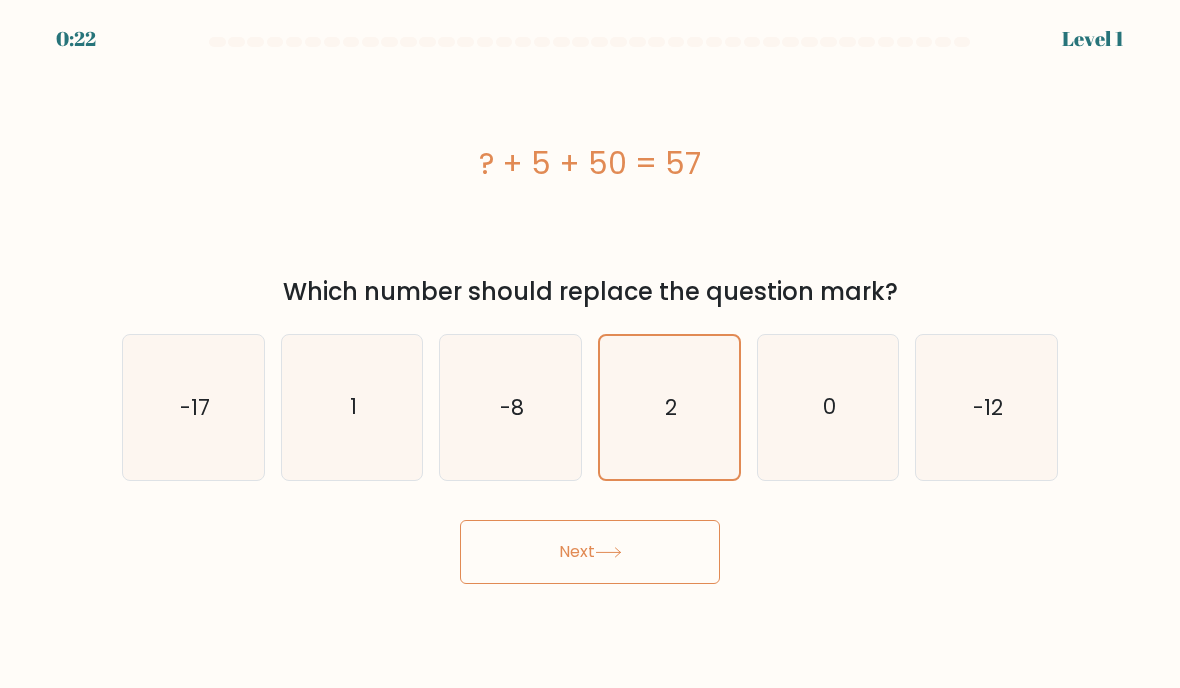 click on "Next" at bounding box center [590, 552] 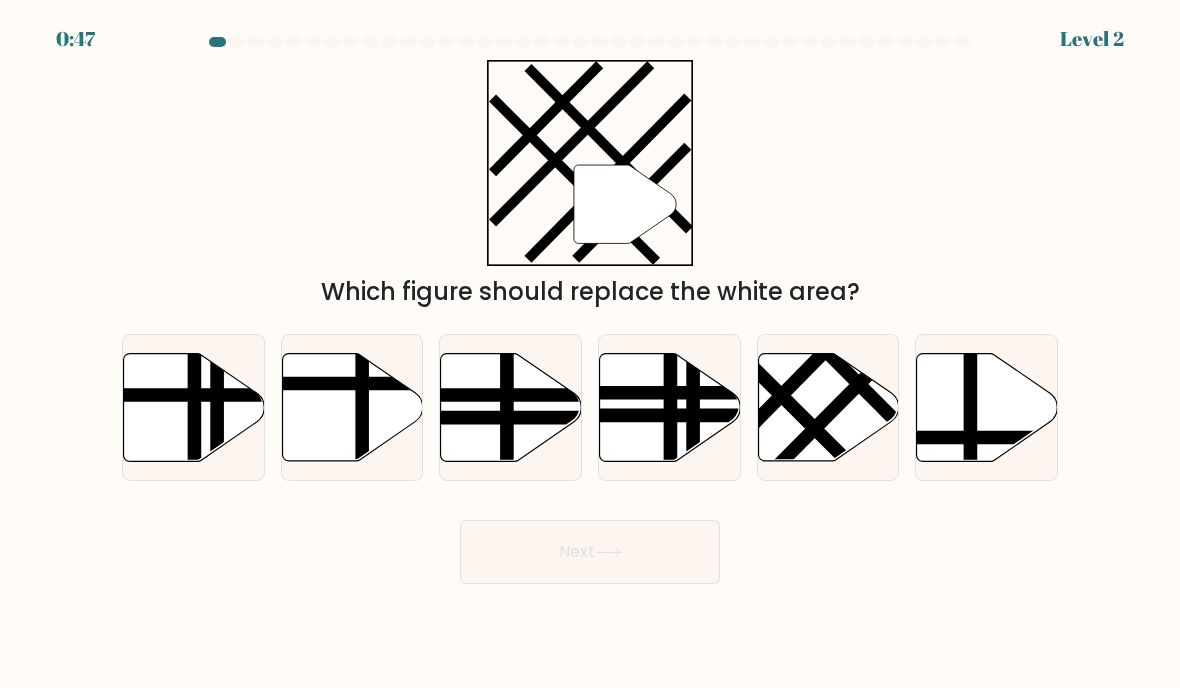 click 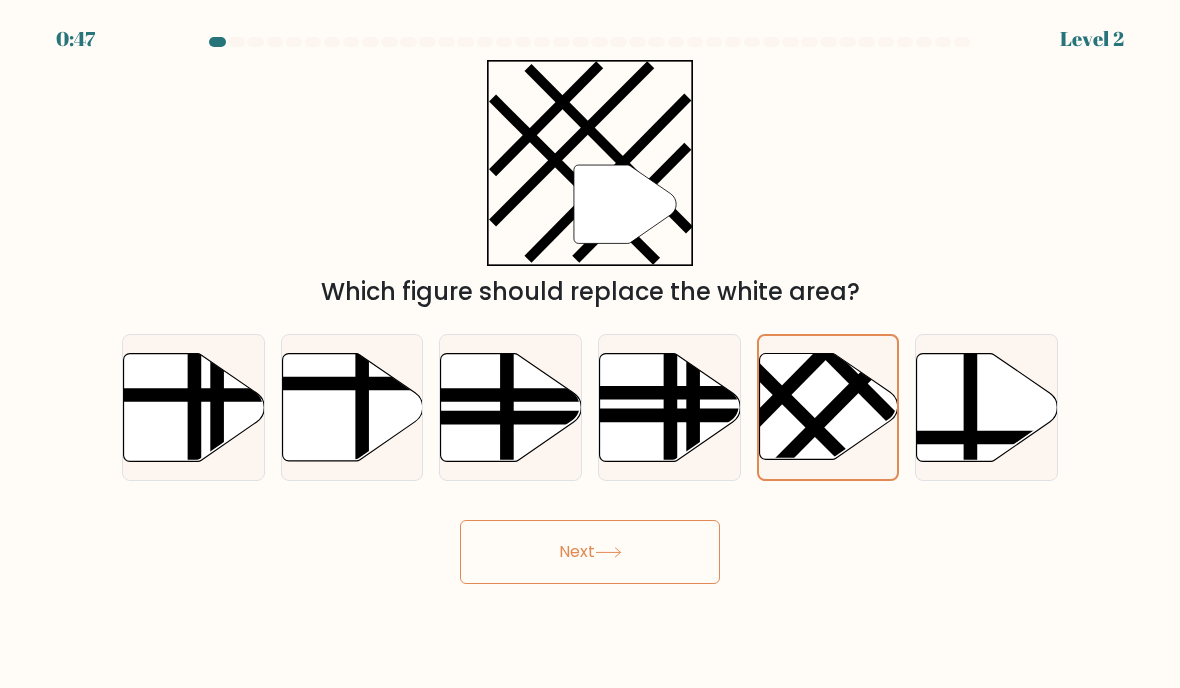 click on "Next" at bounding box center (590, 552) 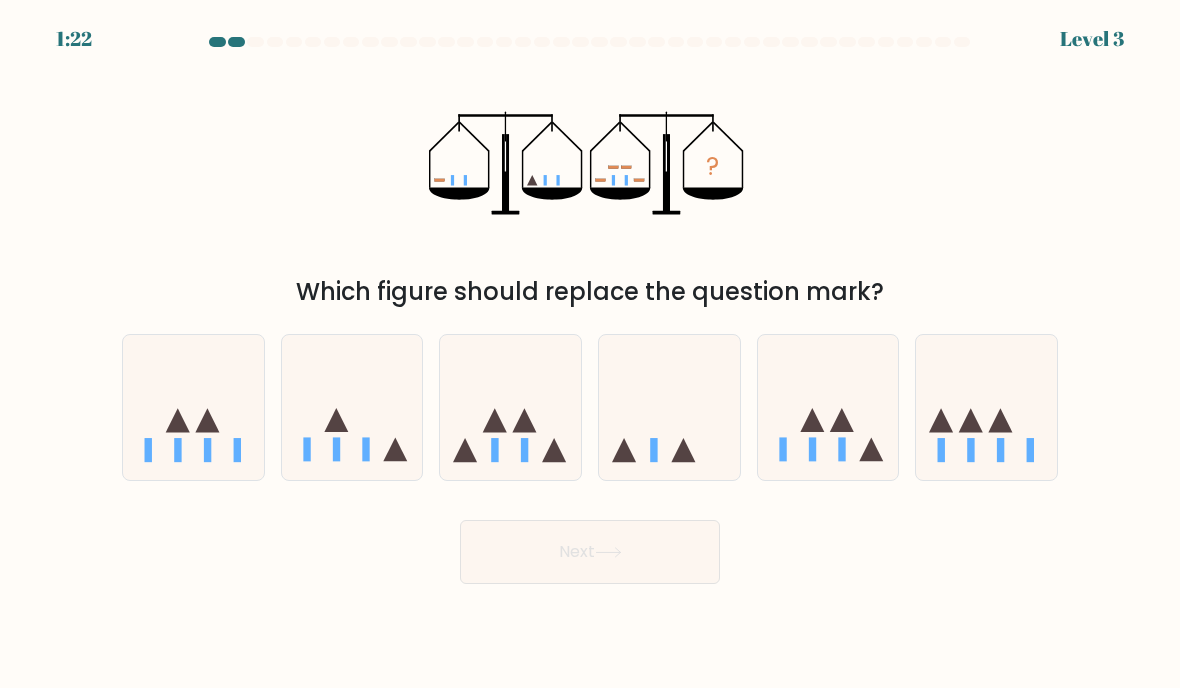 click 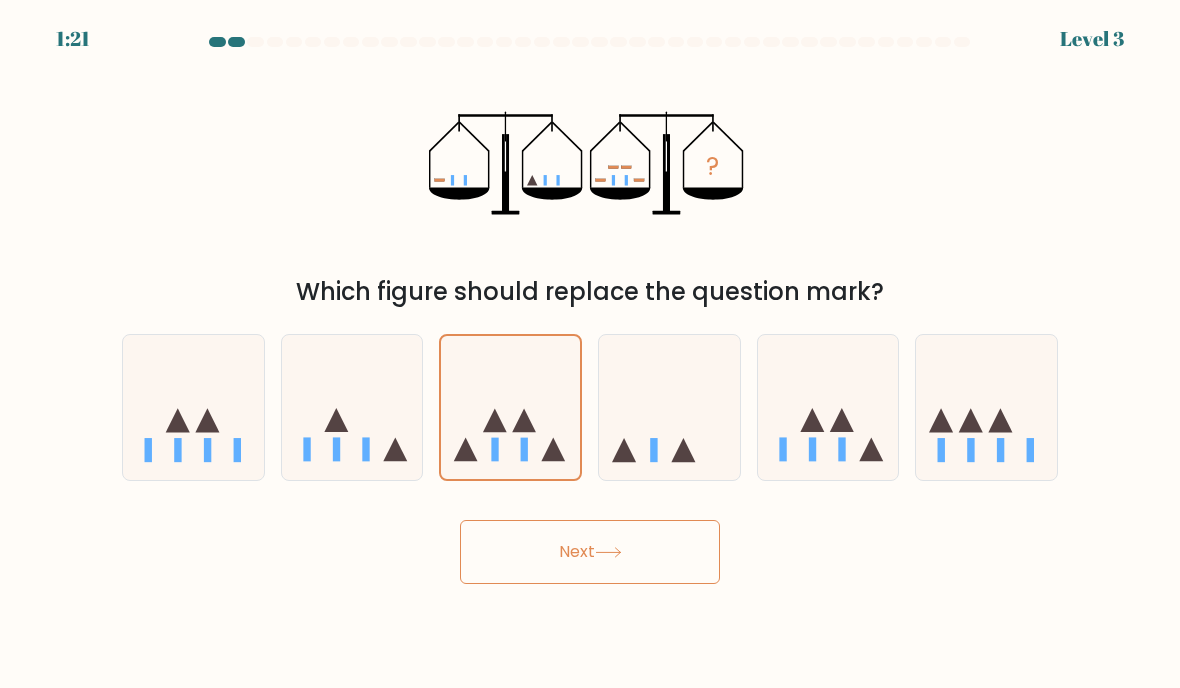 click on "Next" at bounding box center (590, 552) 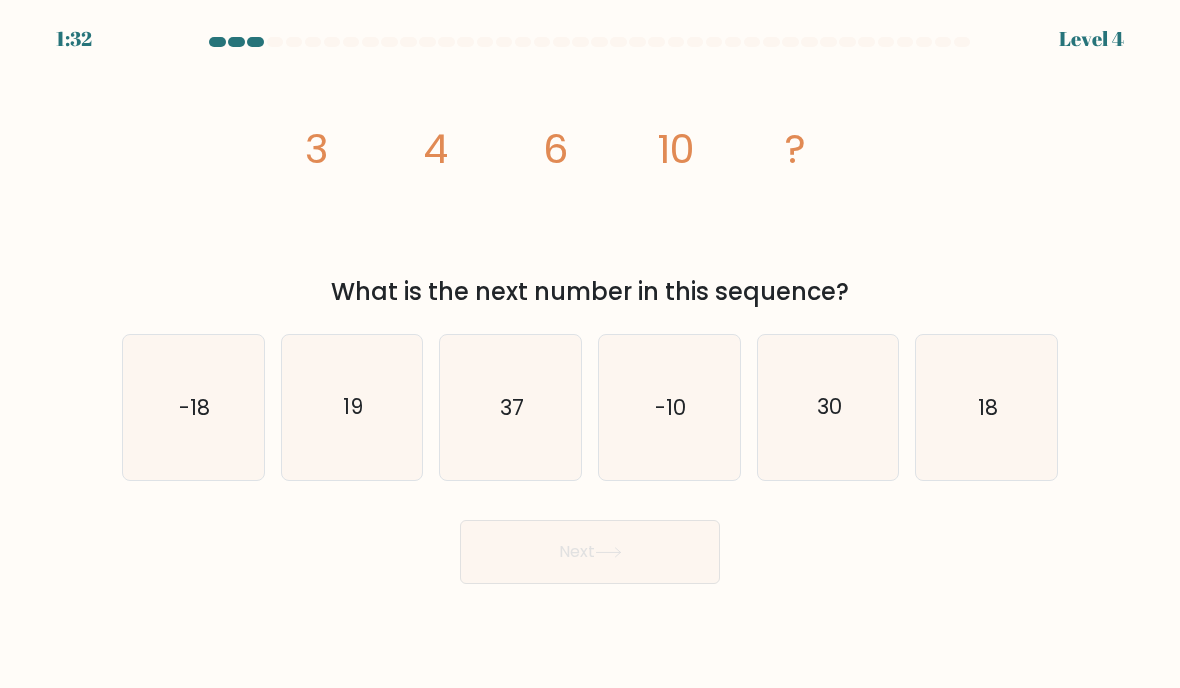 click on "18" 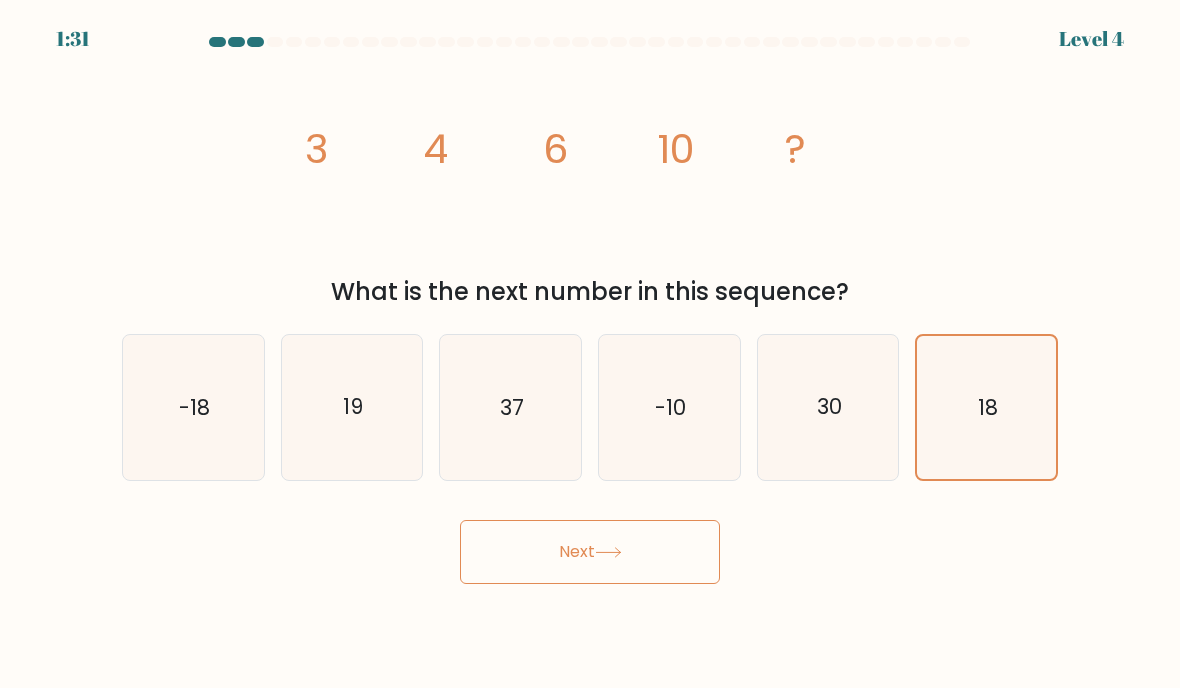 click on "Next" at bounding box center (590, 552) 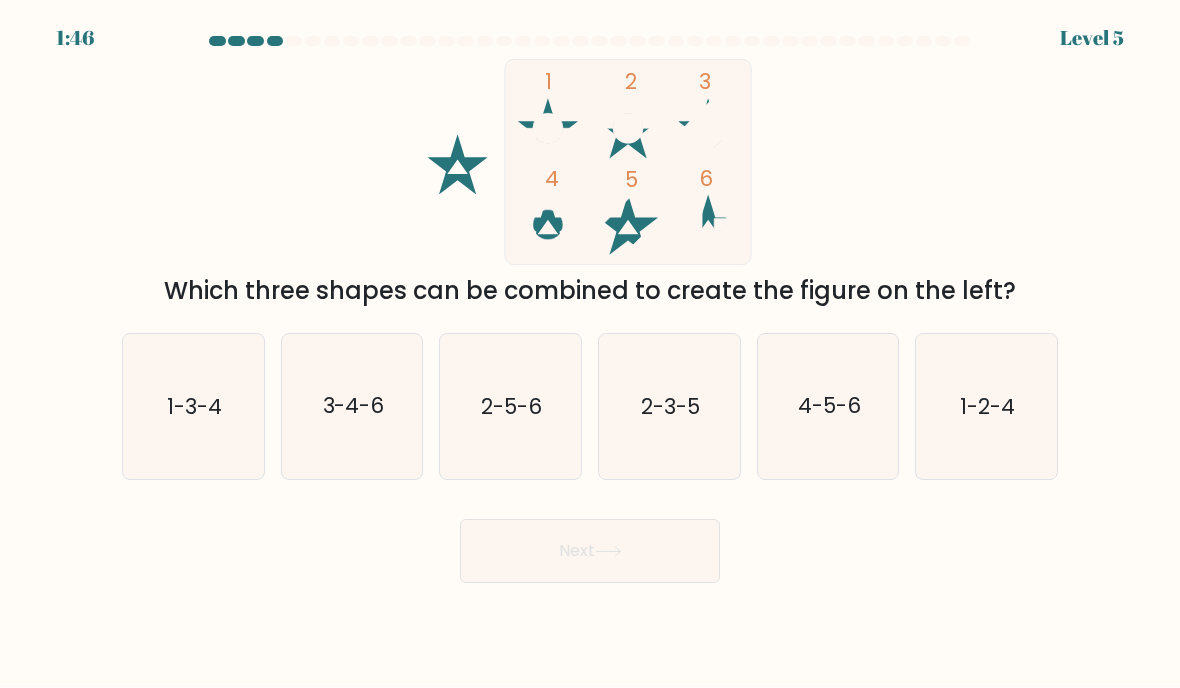 scroll, scrollTop: 84, scrollLeft: 0, axis: vertical 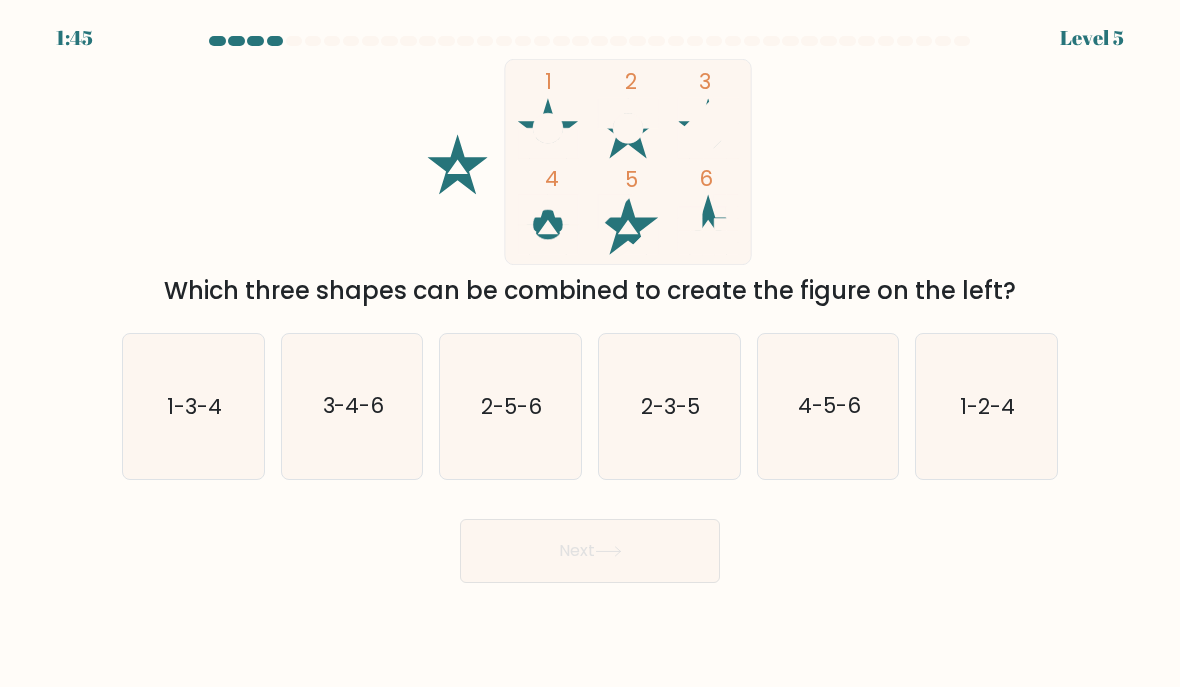 click on "1-2-4" 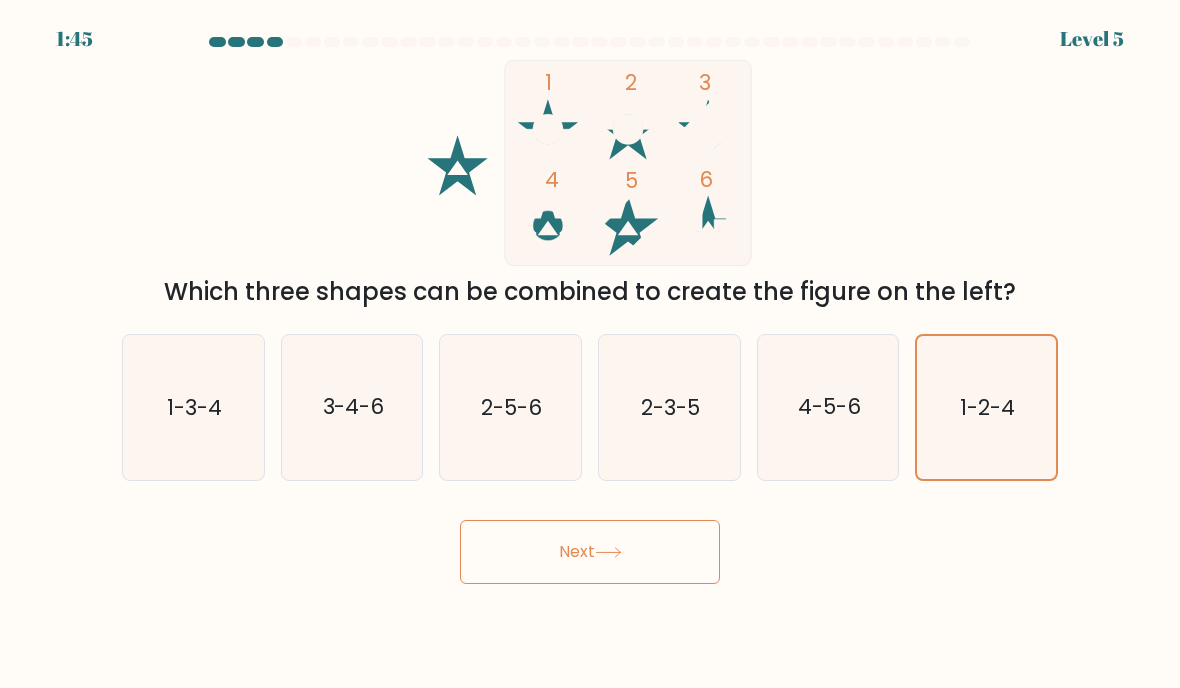scroll, scrollTop: 0, scrollLeft: 0, axis: both 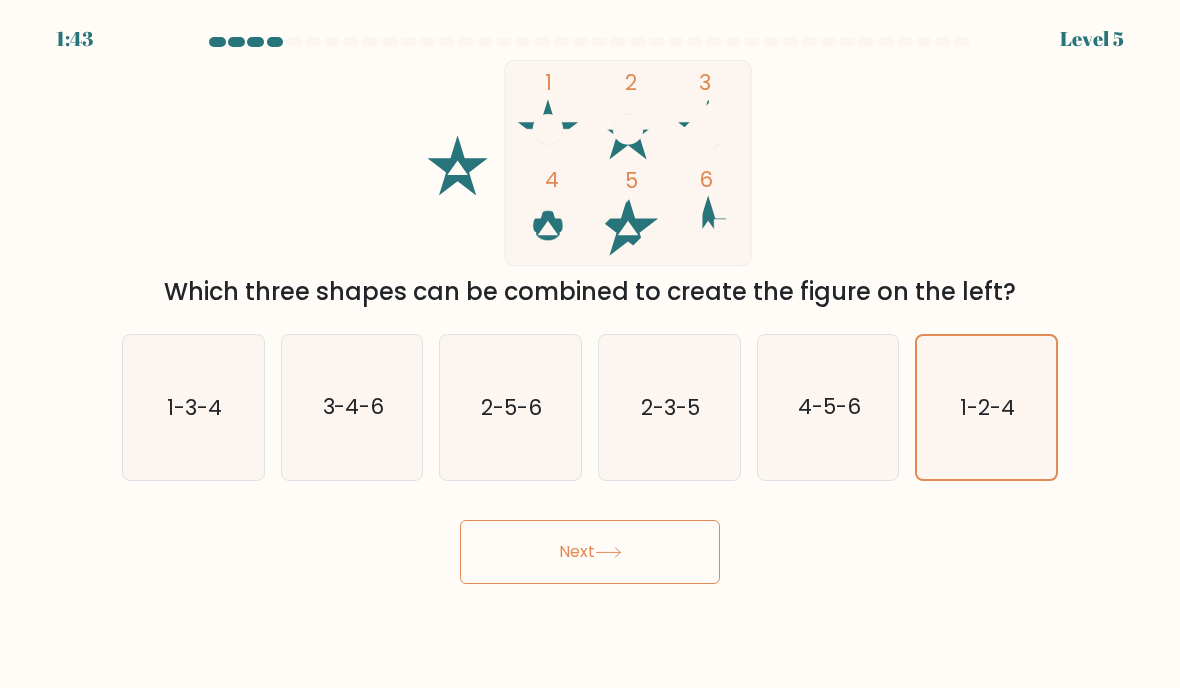 click on "Next" at bounding box center (590, 552) 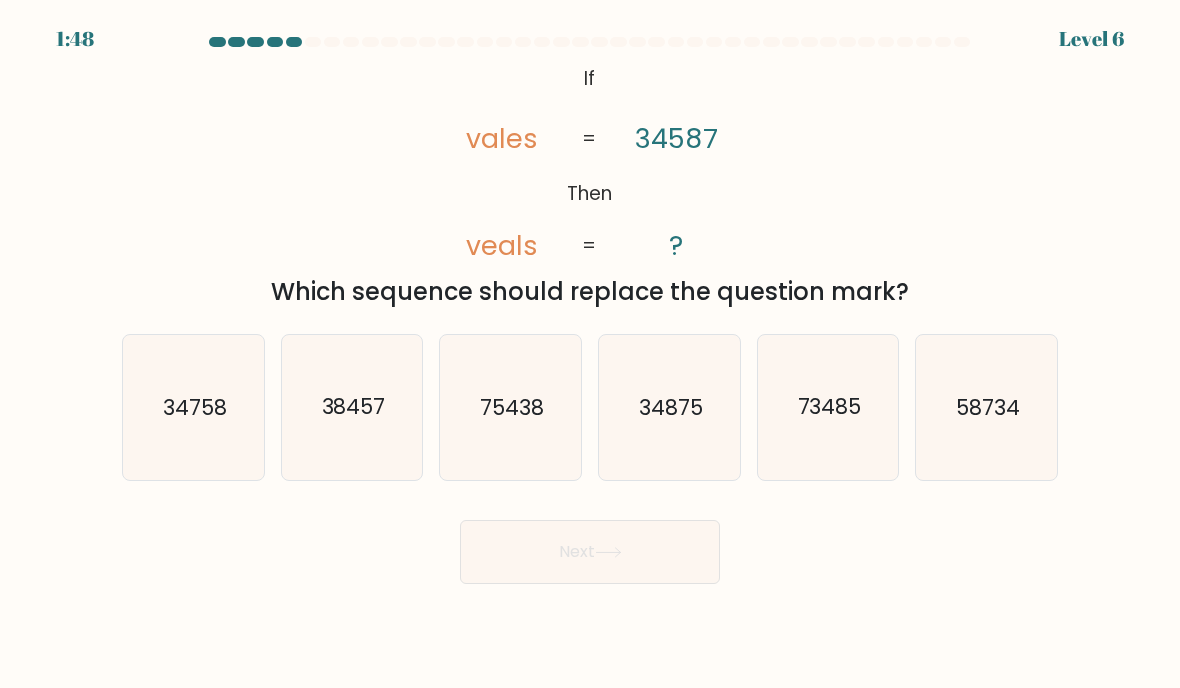 click on "73485" 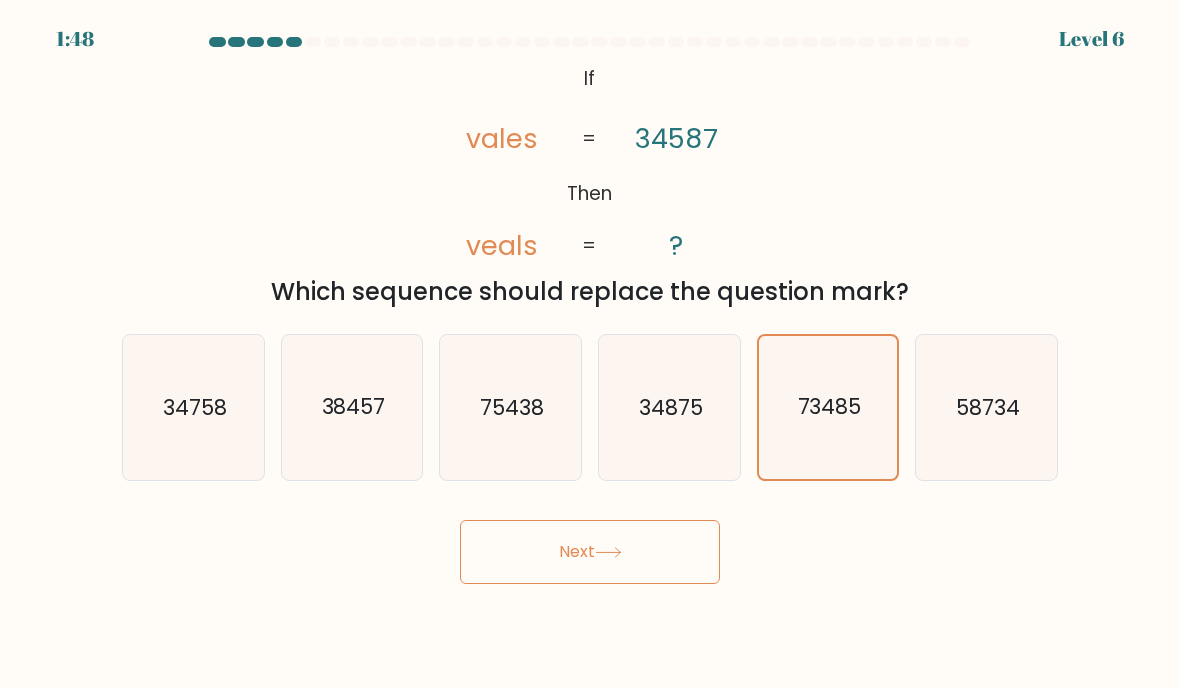 click on "73485" 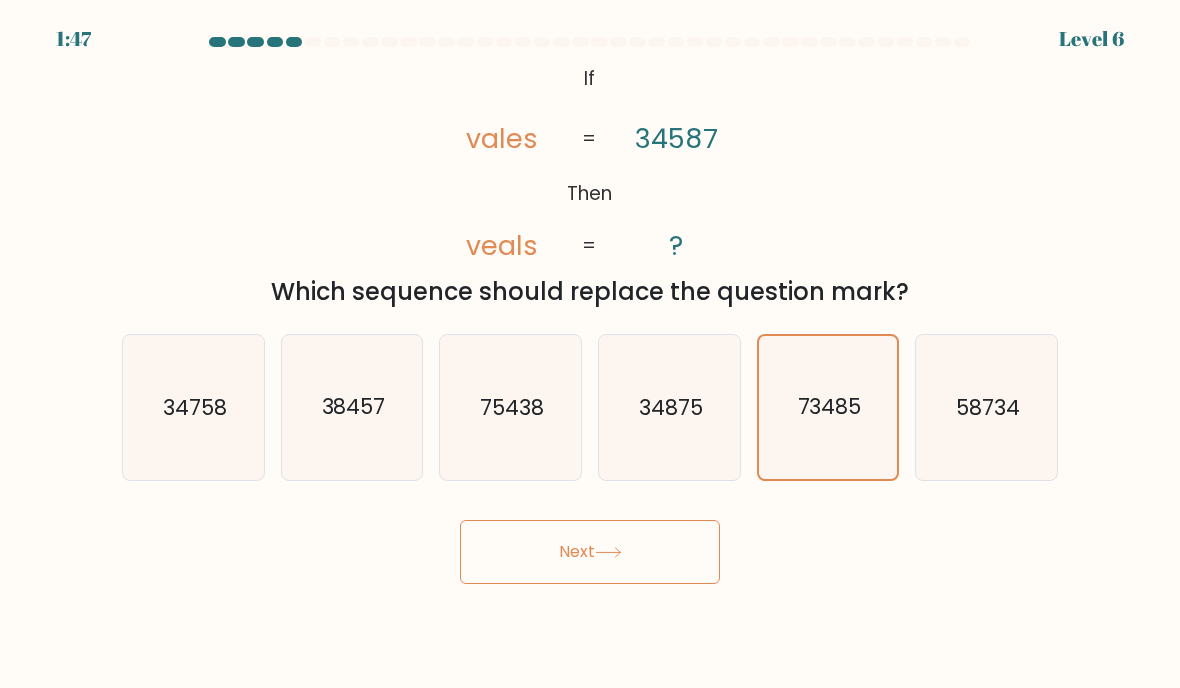click on "Next" at bounding box center [590, 552] 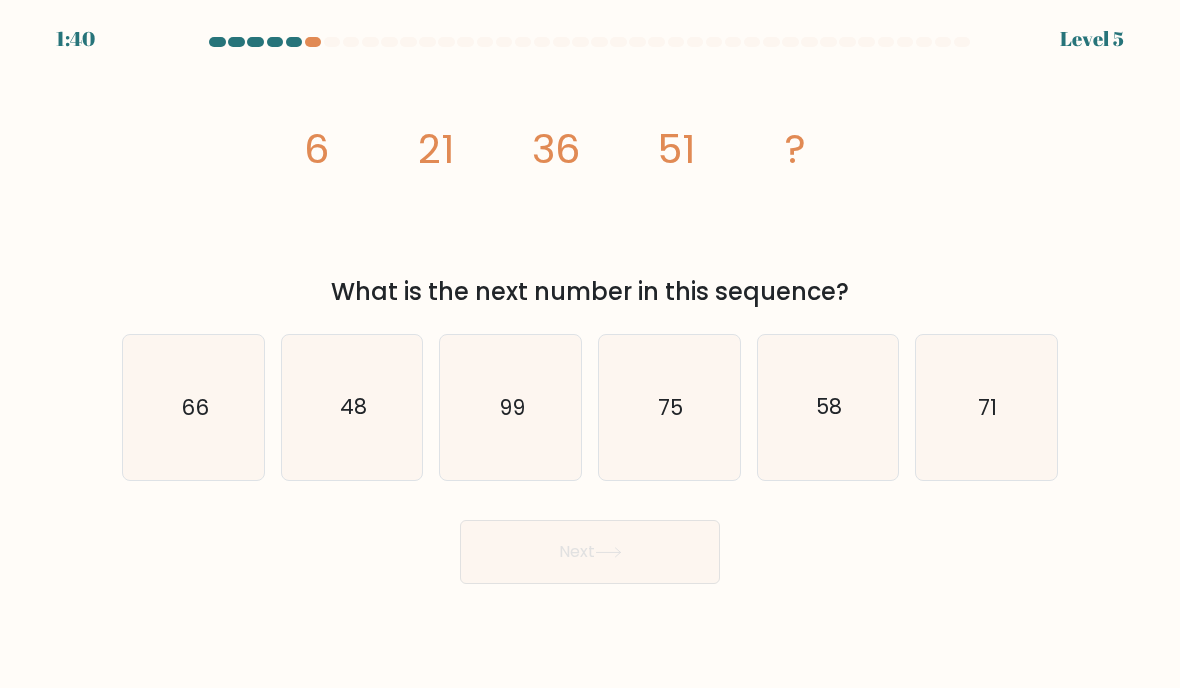 click on "66" 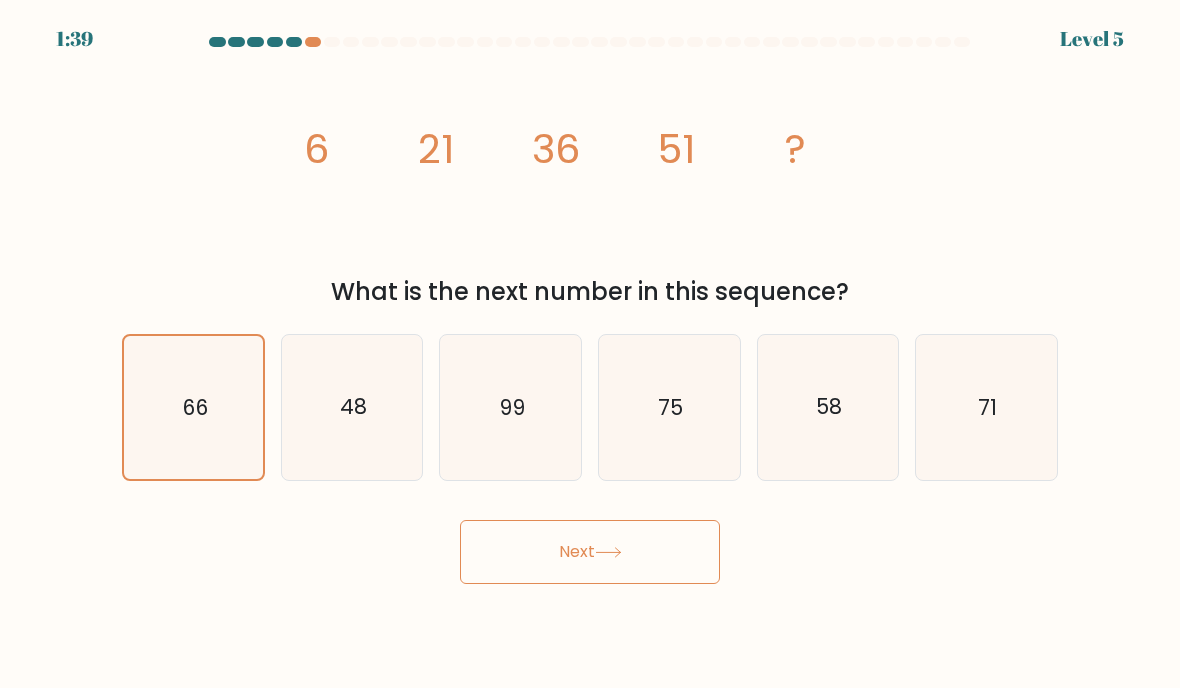 click on "Next" at bounding box center [590, 552] 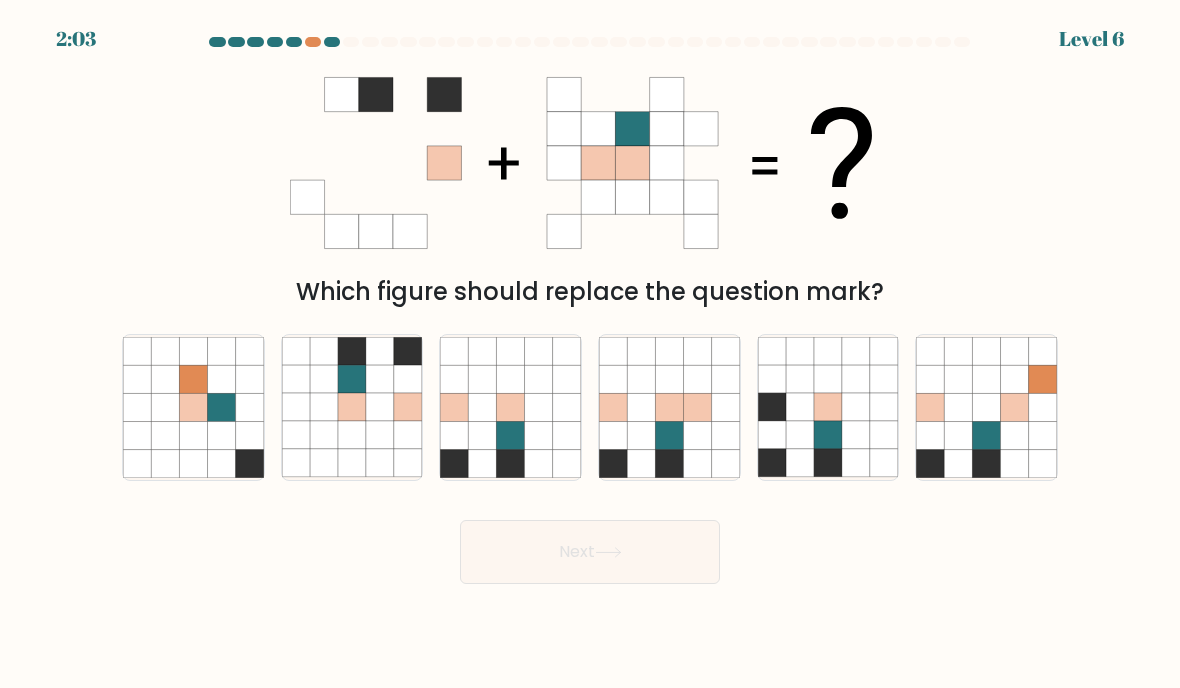 click 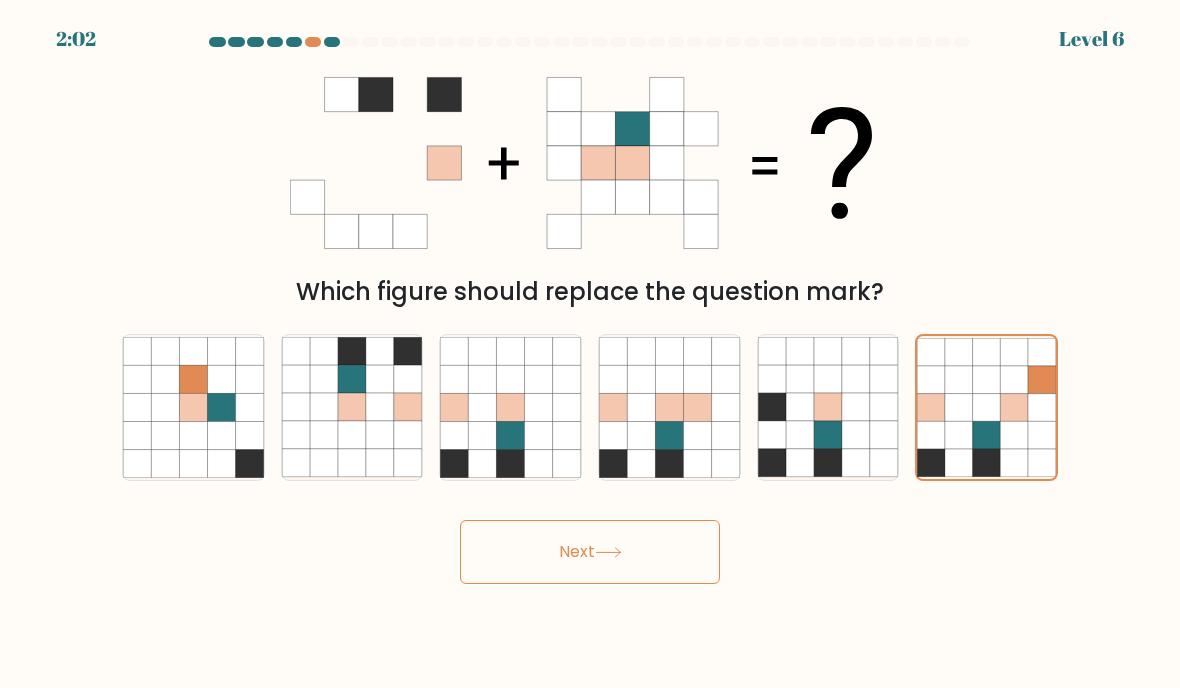 click on "Next" at bounding box center (590, 552) 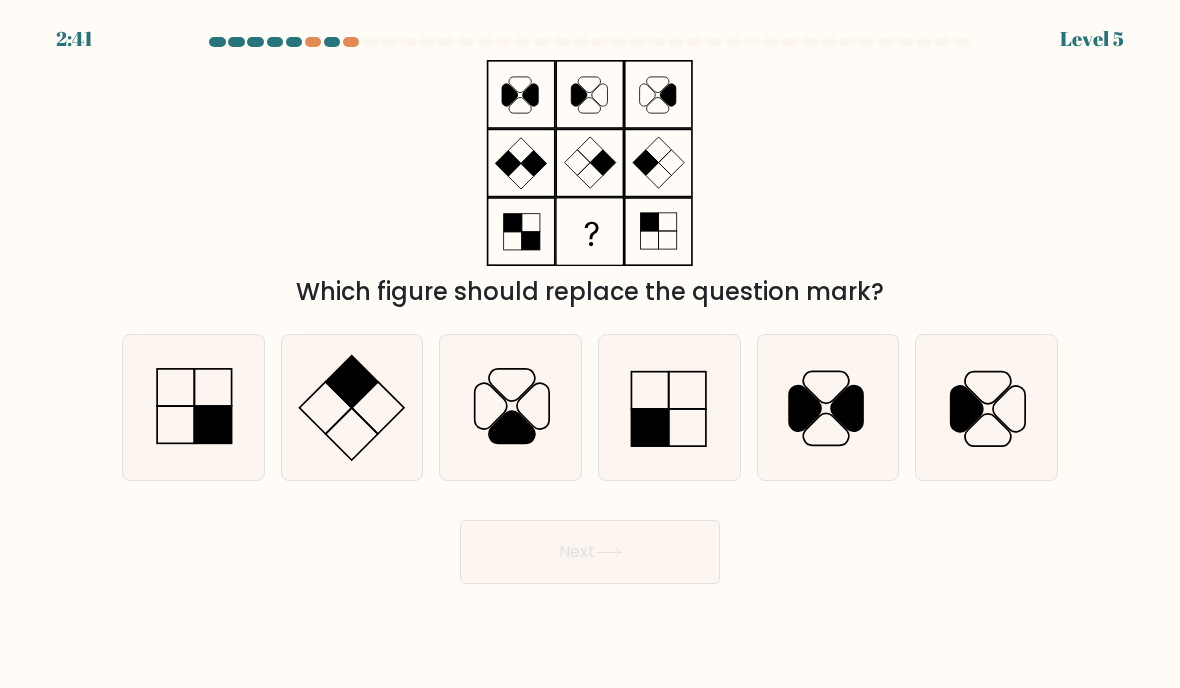 click at bounding box center (590, 310) 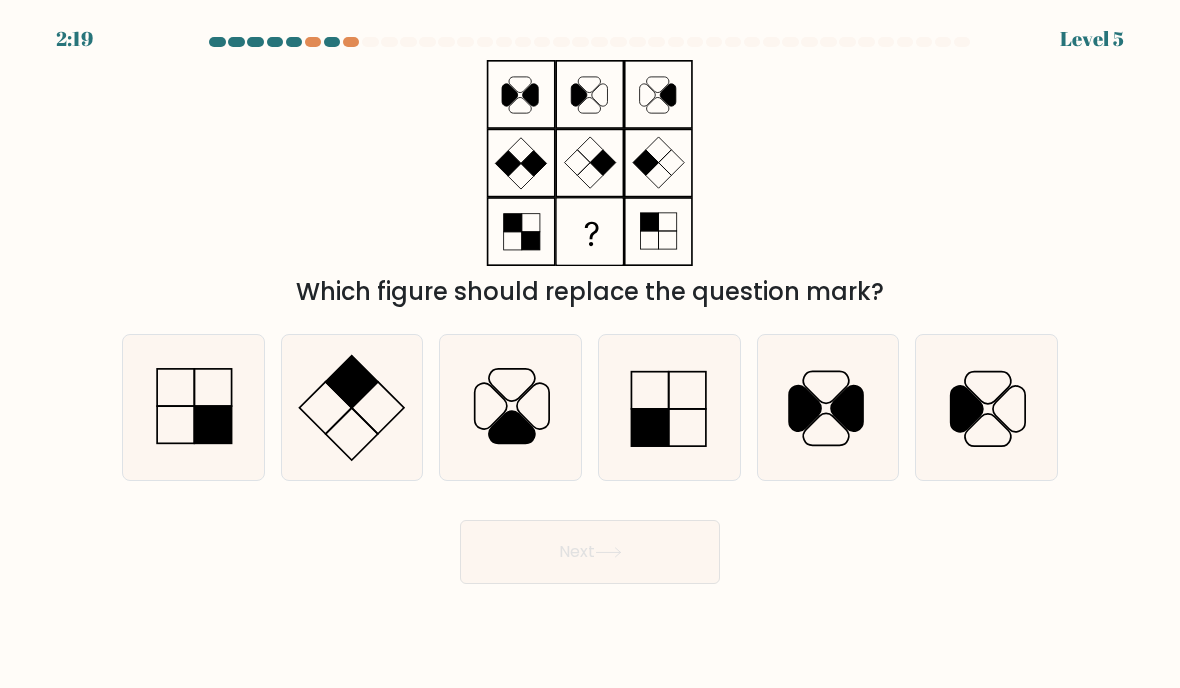 click on "2:19
Level 5" at bounding box center (590, 27) 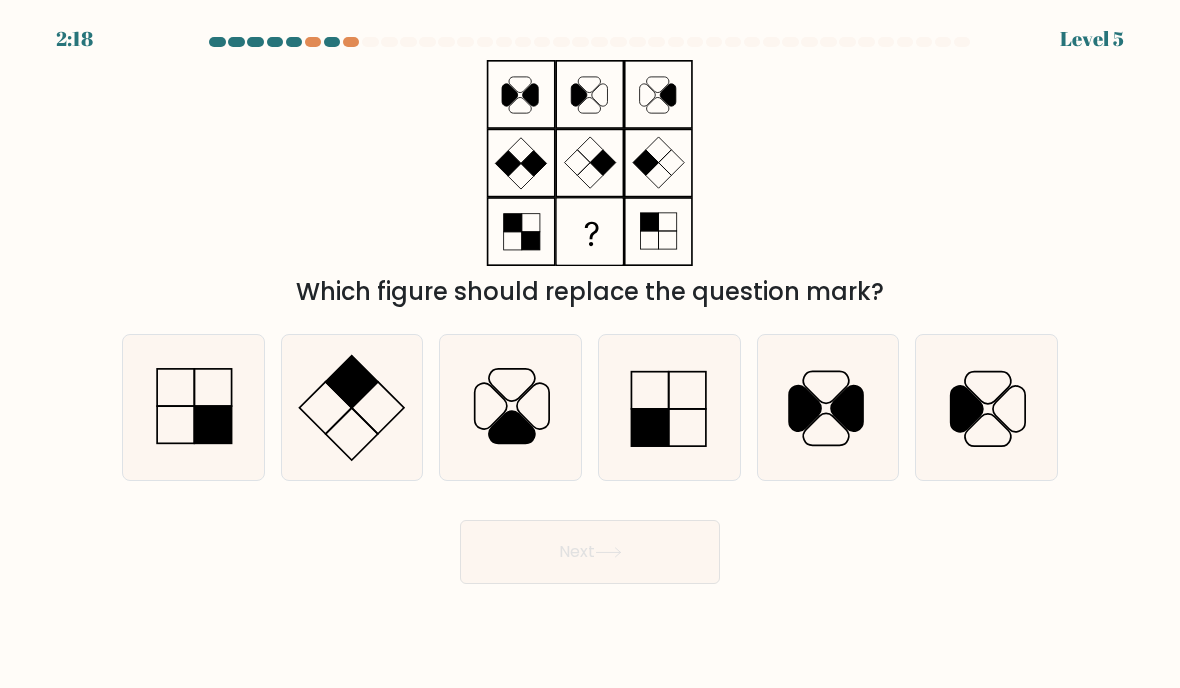click at bounding box center [590, 42] 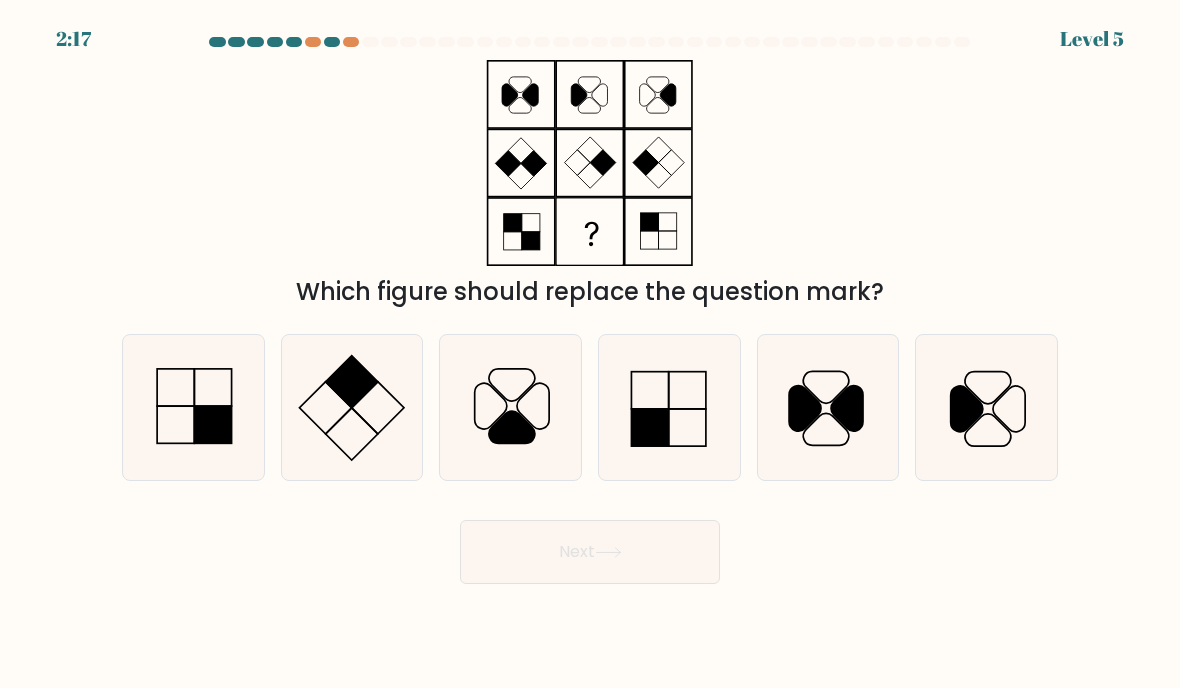 click at bounding box center [332, 42] 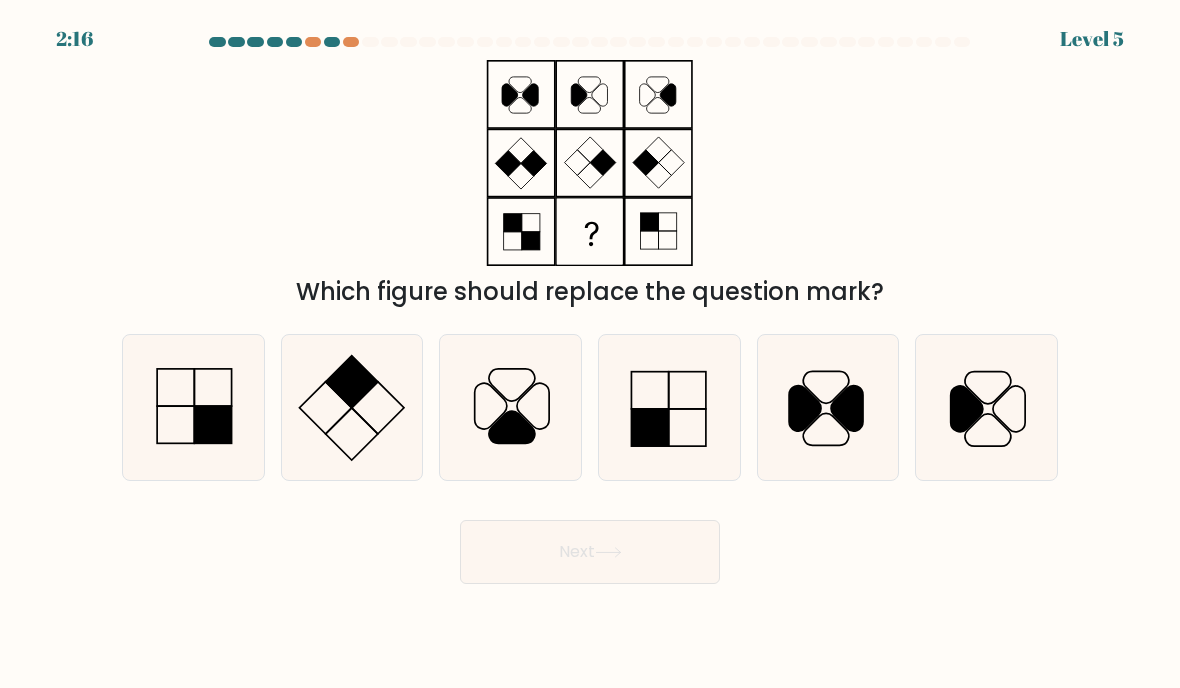 click at bounding box center (590, 46) 